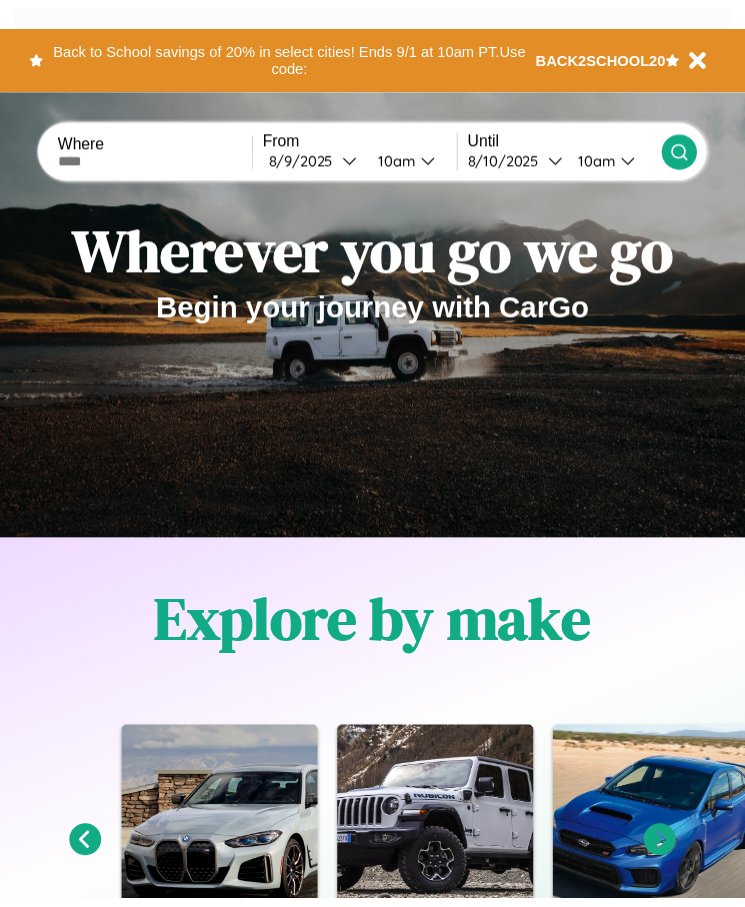 scroll, scrollTop: 0, scrollLeft: 0, axis: both 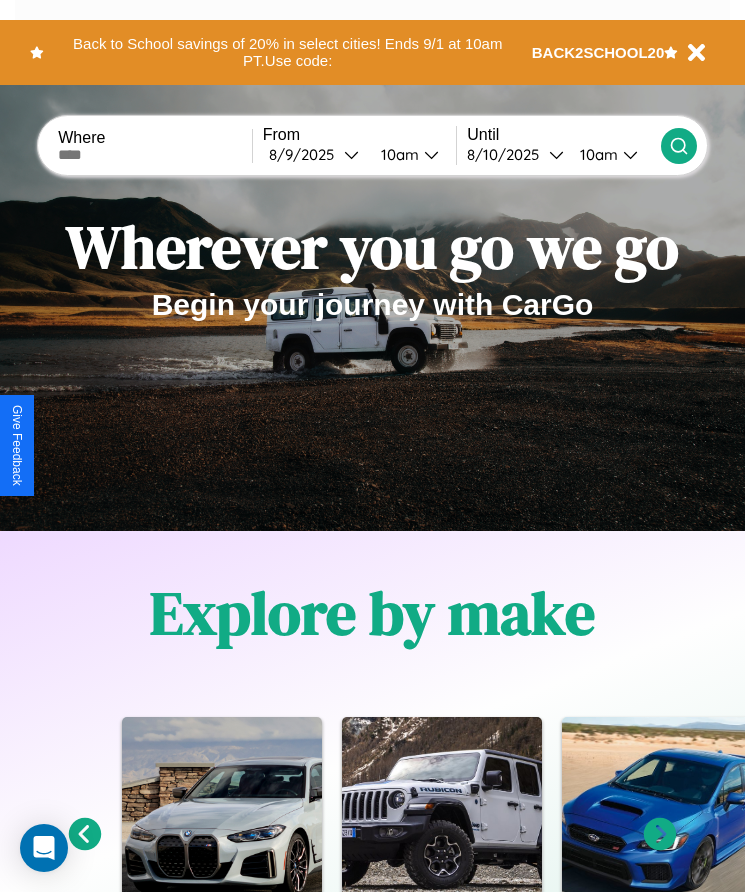 click at bounding box center [155, 155] 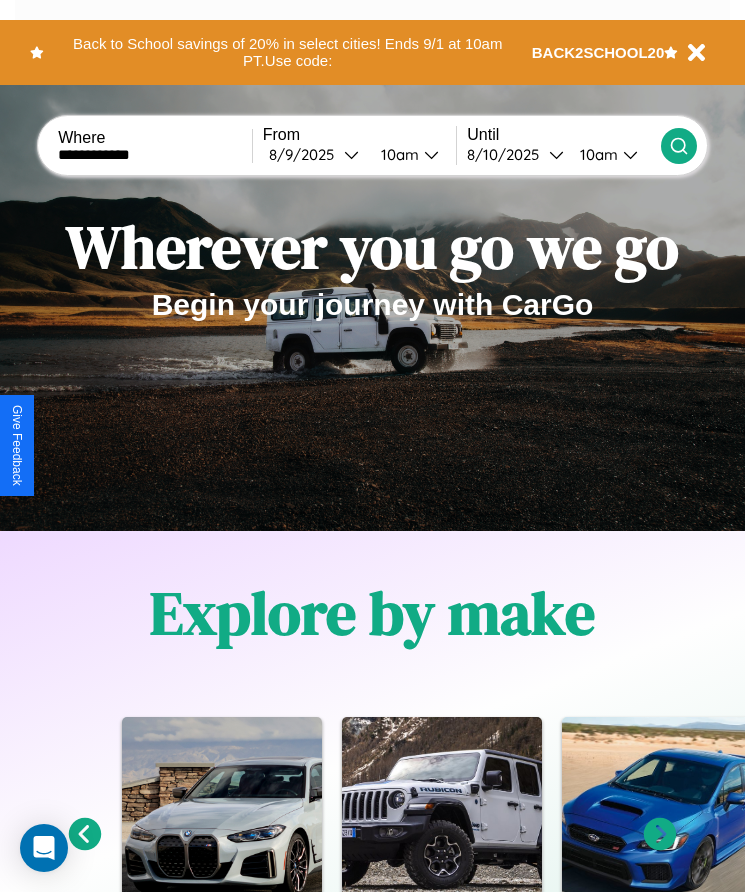 type on "**********" 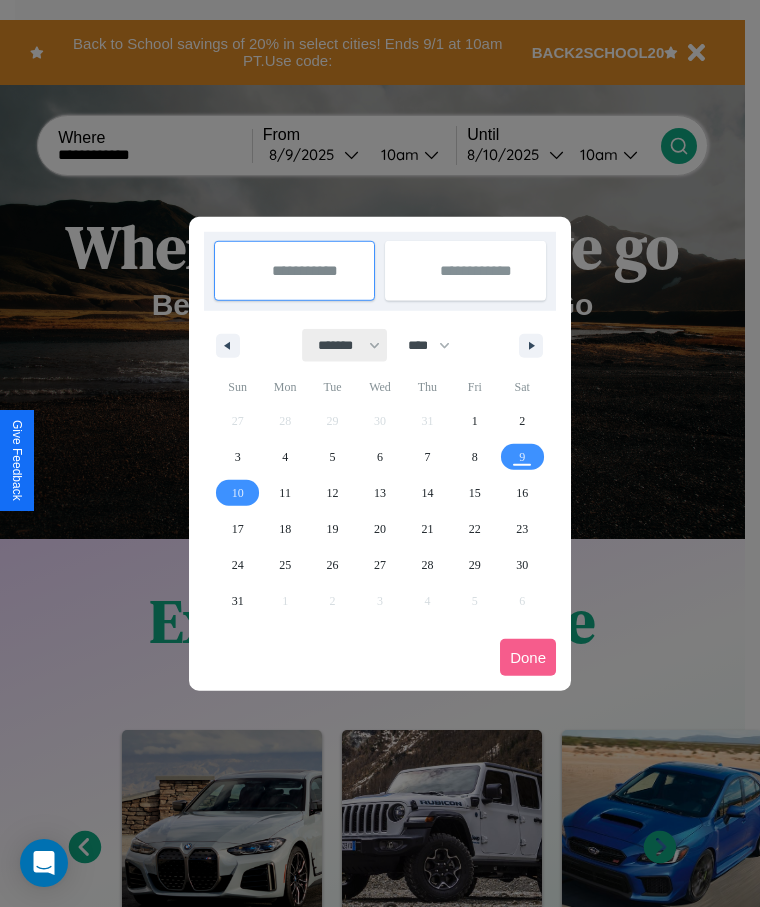 click on "******* ******** ***** ***** *** **** **** ****** ********* ******* ******** ********" at bounding box center (345, 345) 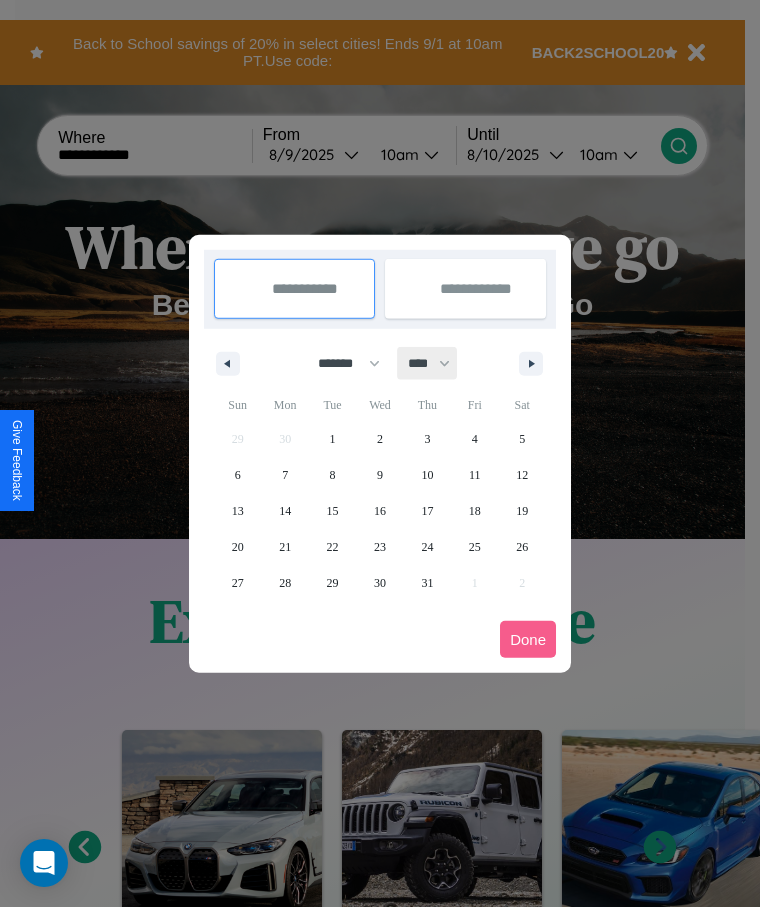 click on "**** **** **** **** **** **** **** **** **** **** **** **** **** **** **** **** **** **** **** **** **** **** **** **** **** **** **** **** **** **** **** **** **** **** **** **** **** **** **** **** **** **** **** **** **** **** **** **** **** **** **** **** **** **** **** **** **** **** **** **** **** **** **** **** **** **** **** **** **** **** **** **** **** **** **** **** **** **** **** **** **** **** **** **** **** **** **** **** **** **** **** **** **** **** **** **** **** **** **** **** **** **** **** **** **** **** **** **** **** **** **** **** **** **** **** **** **** **** **** **** ****" at bounding box center (428, 363) 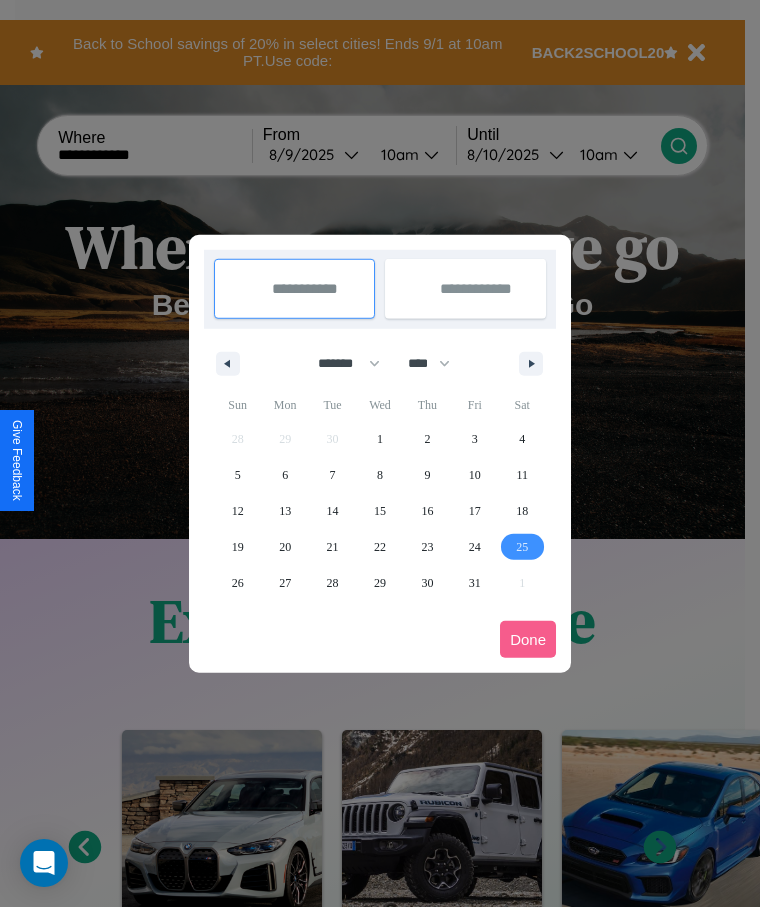 click on "25" at bounding box center [522, 547] 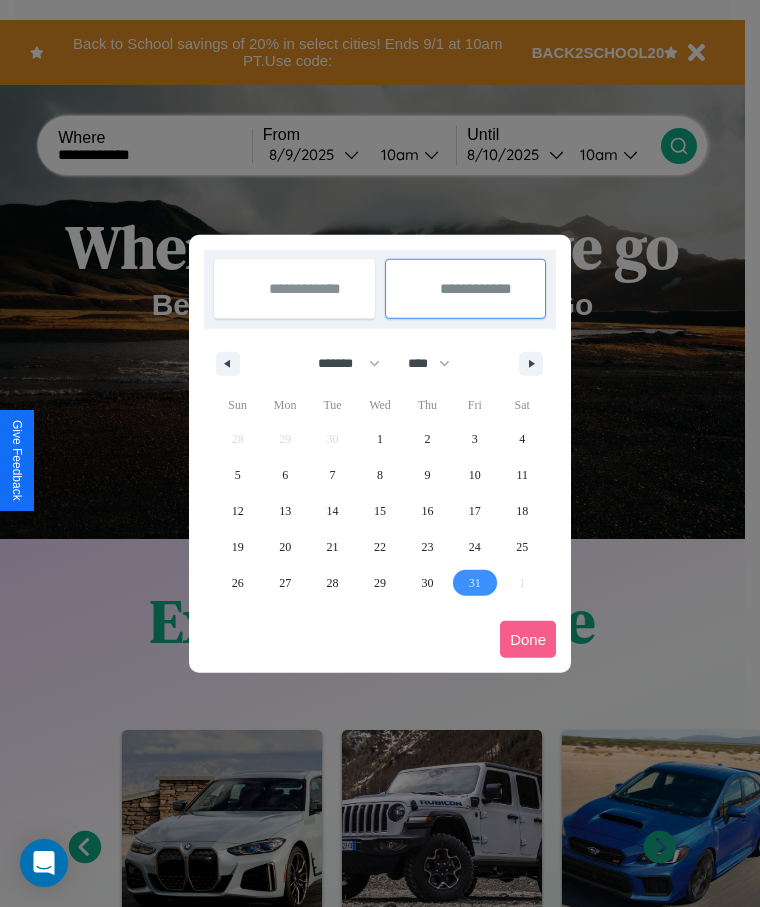 click on "31" at bounding box center [475, 583] 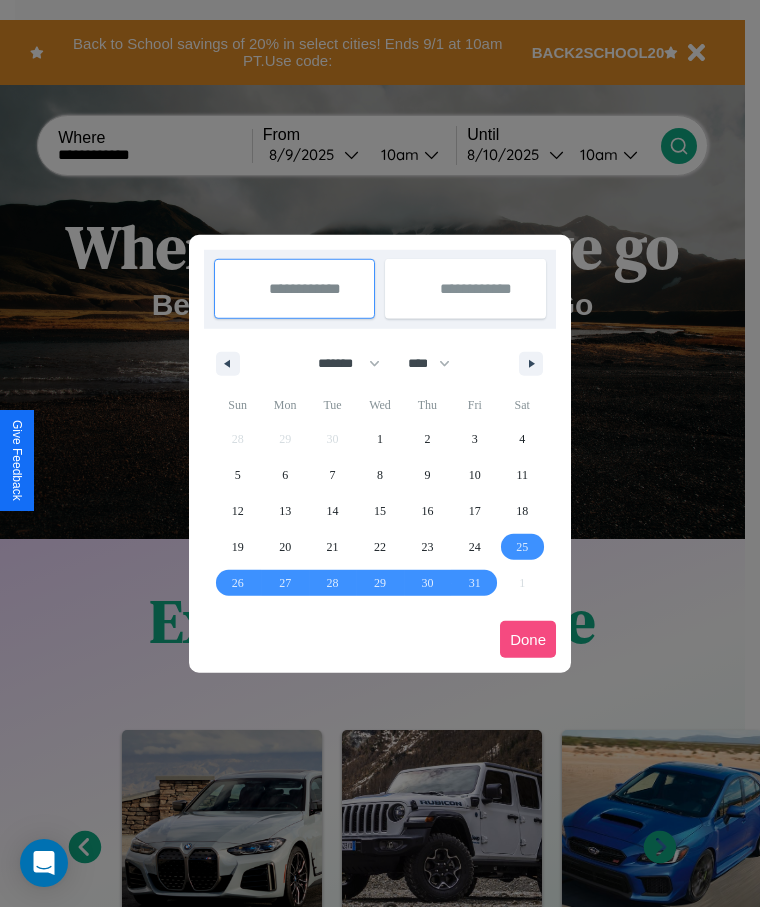 click on "Done" at bounding box center (528, 639) 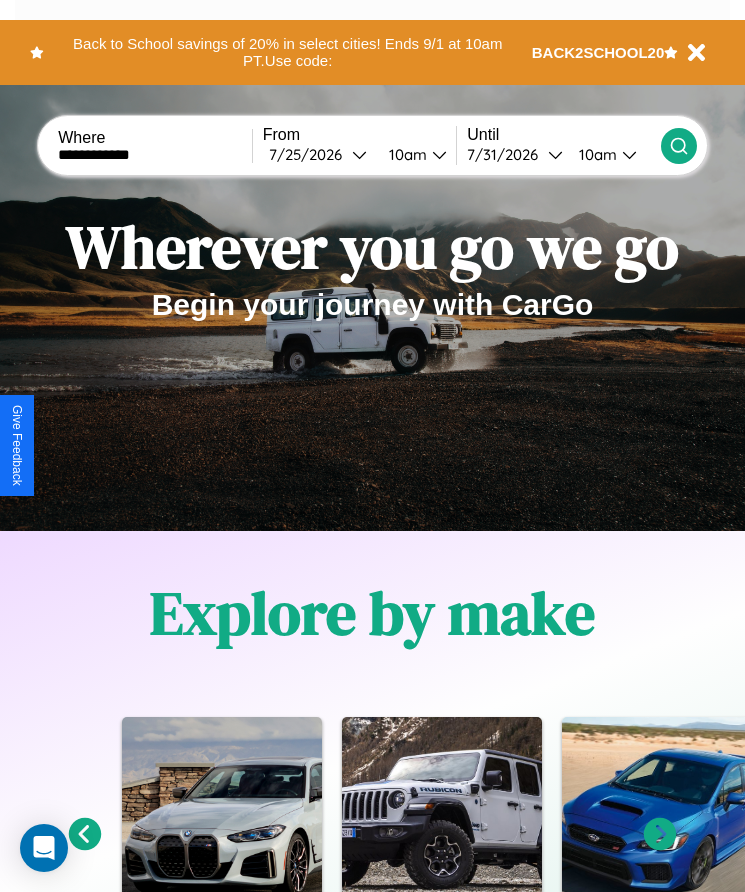 click 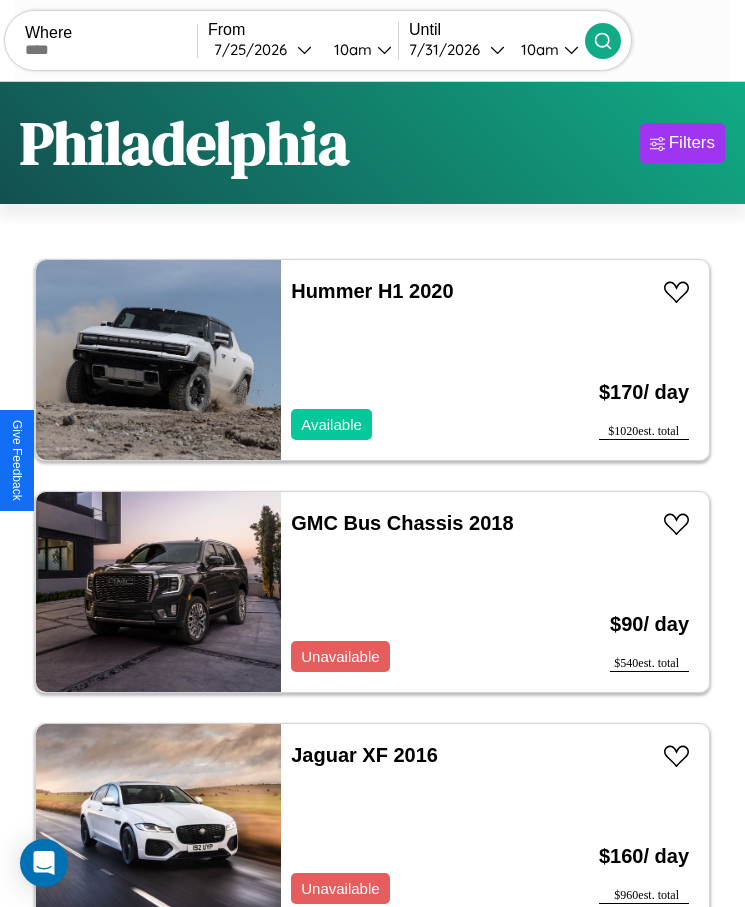 scroll, scrollTop: 50, scrollLeft: 0, axis: vertical 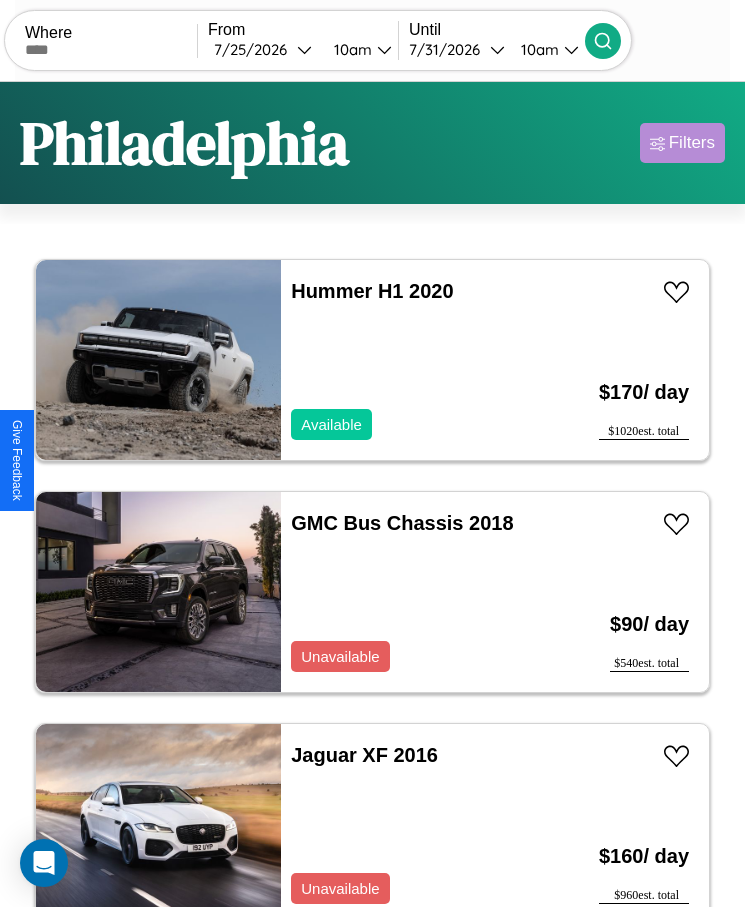 click on "Filters" at bounding box center [692, 143] 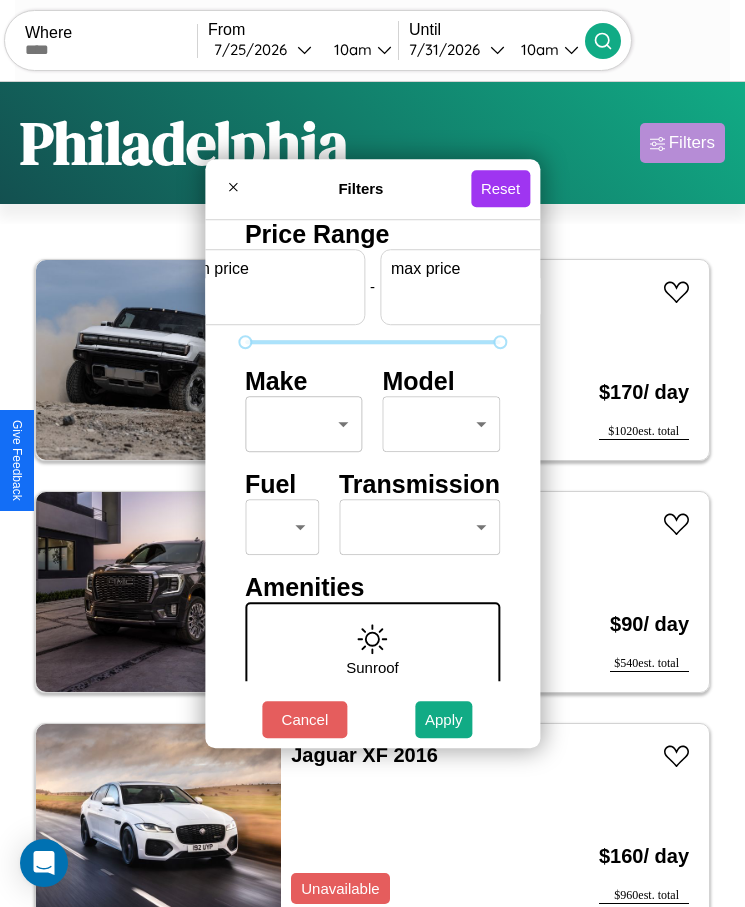 scroll, scrollTop: 0, scrollLeft: 74, axis: horizontal 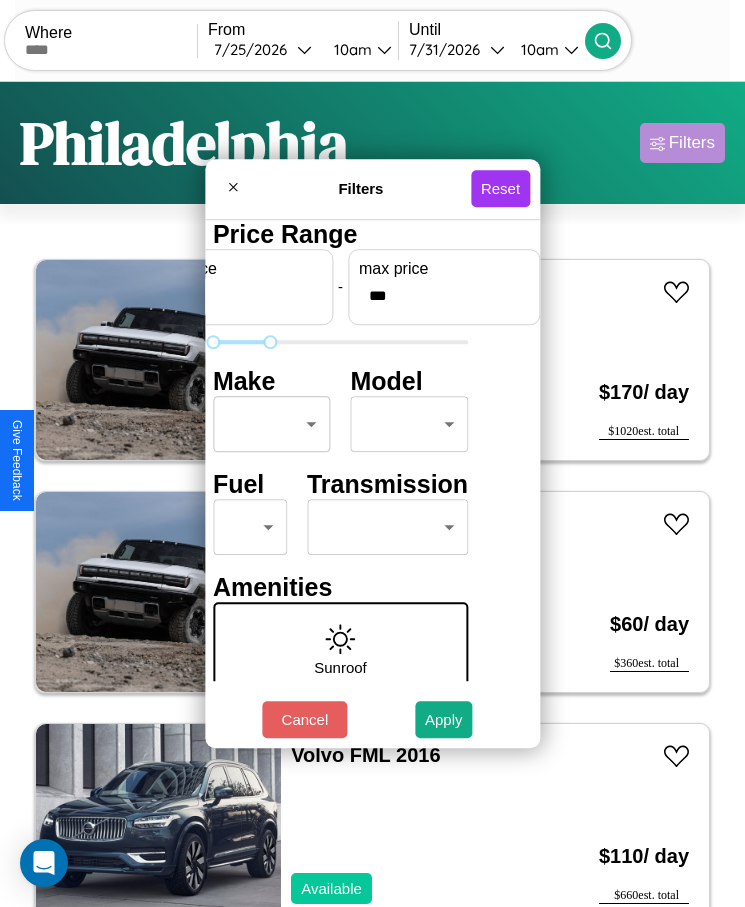 type on "***" 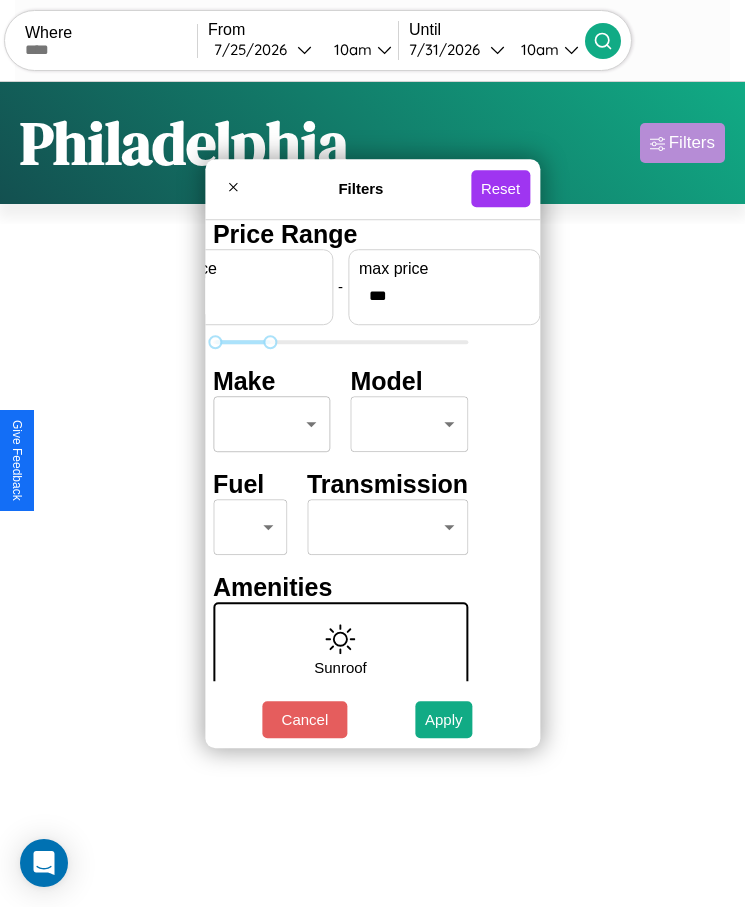 scroll, scrollTop: 0, scrollLeft: 0, axis: both 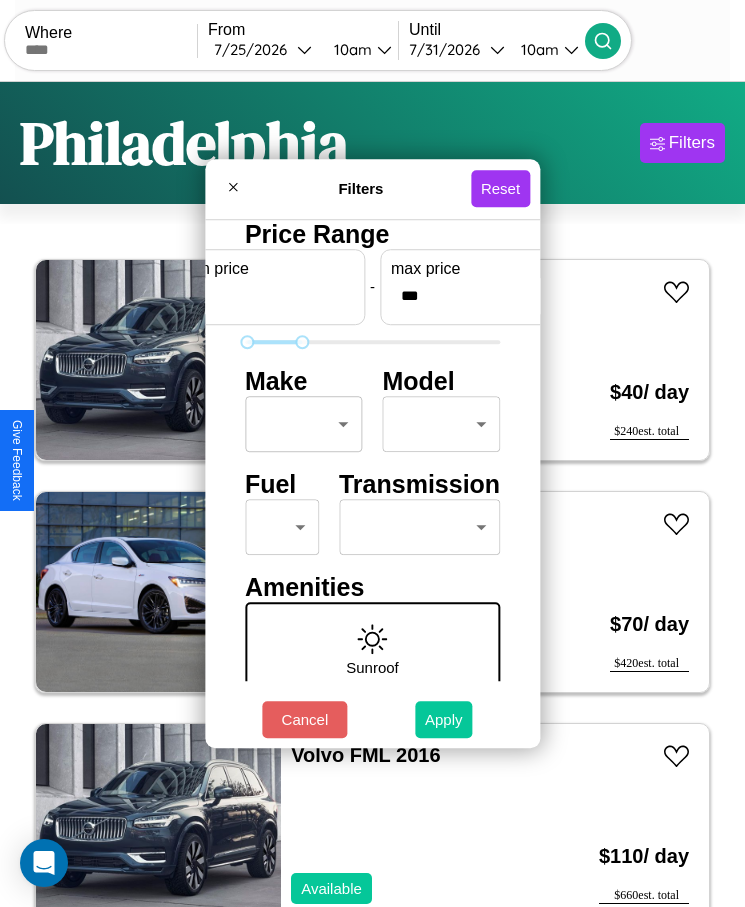 type on "*" 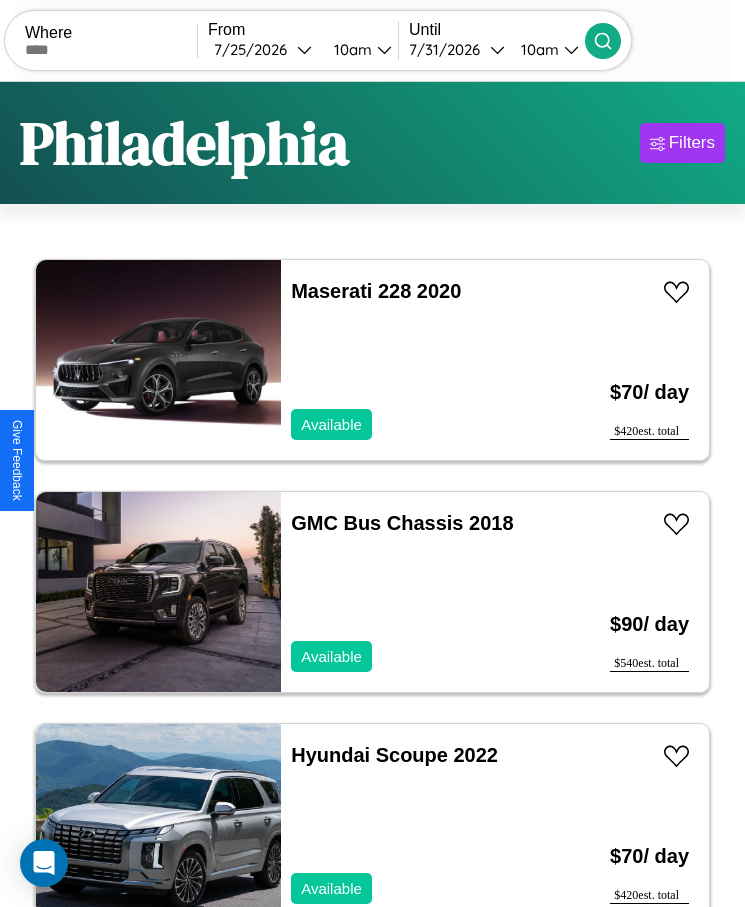 scroll, scrollTop: 0, scrollLeft: 0, axis: both 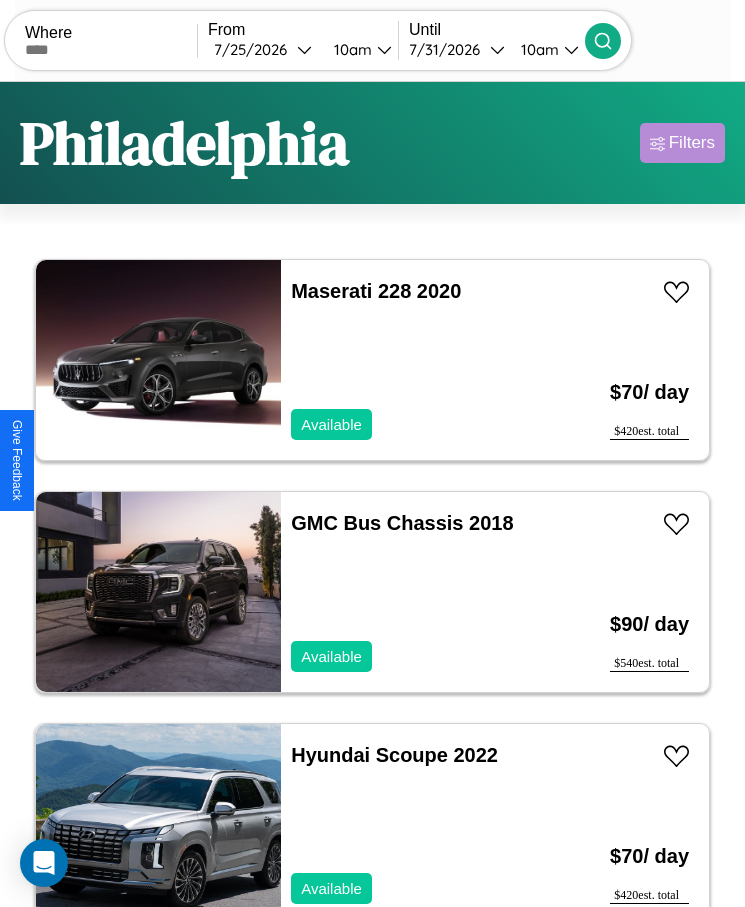 click on "Filters" at bounding box center [692, 143] 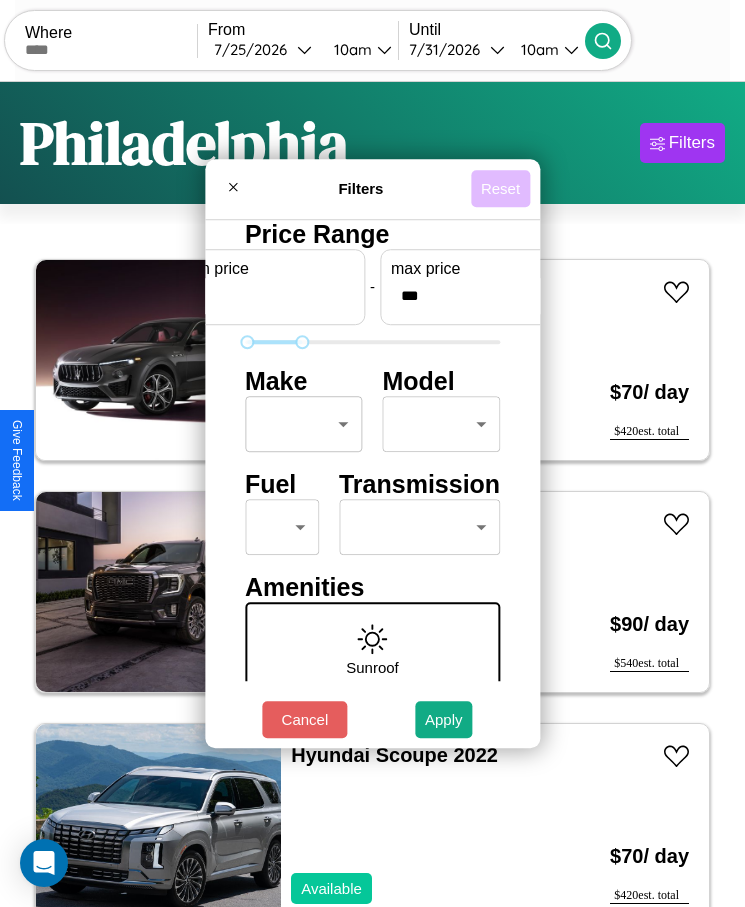 click on "Reset" at bounding box center [500, 188] 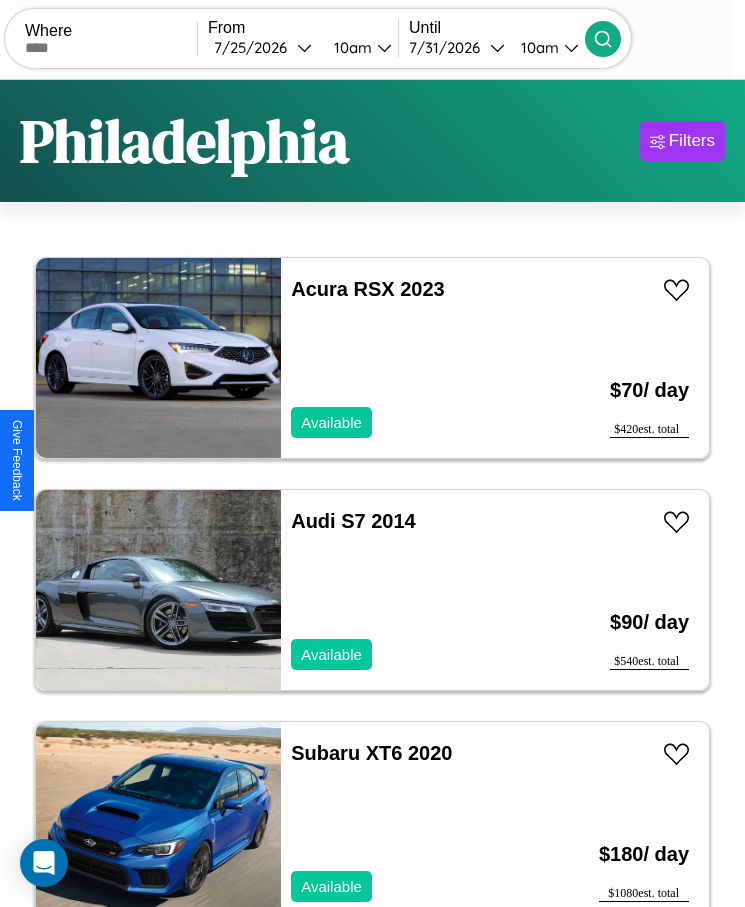 scroll, scrollTop: 50, scrollLeft: 0, axis: vertical 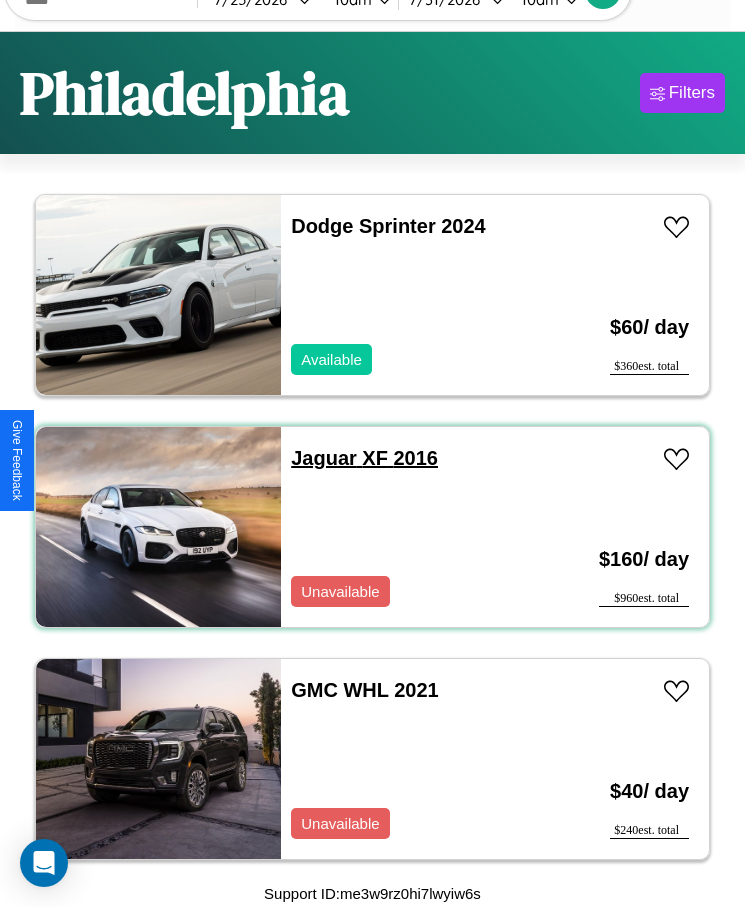 click on "Jaguar   XF   2016" at bounding box center [364, 458] 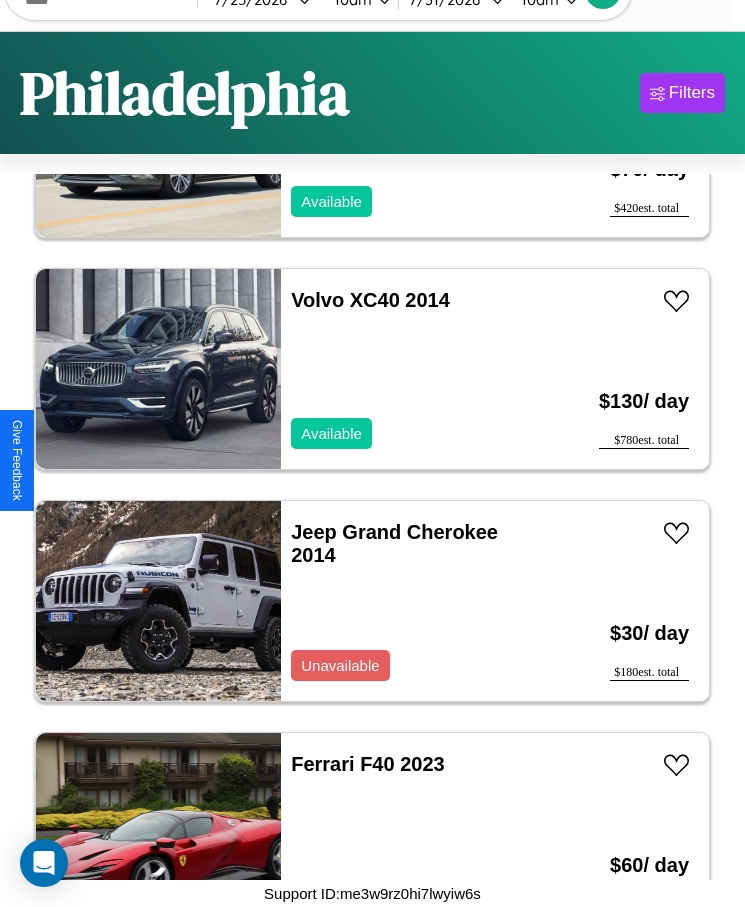 scroll, scrollTop: 4887, scrollLeft: 0, axis: vertical 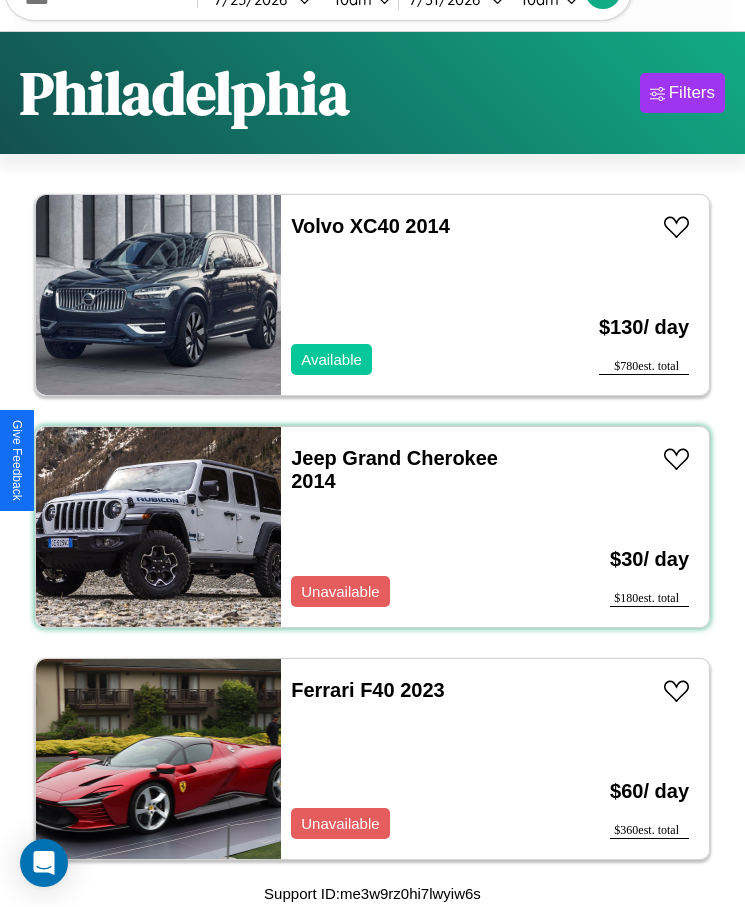 click on "Jeep   Grand Cherokee   2014 Unavailable" at bounding box center [413, 527] 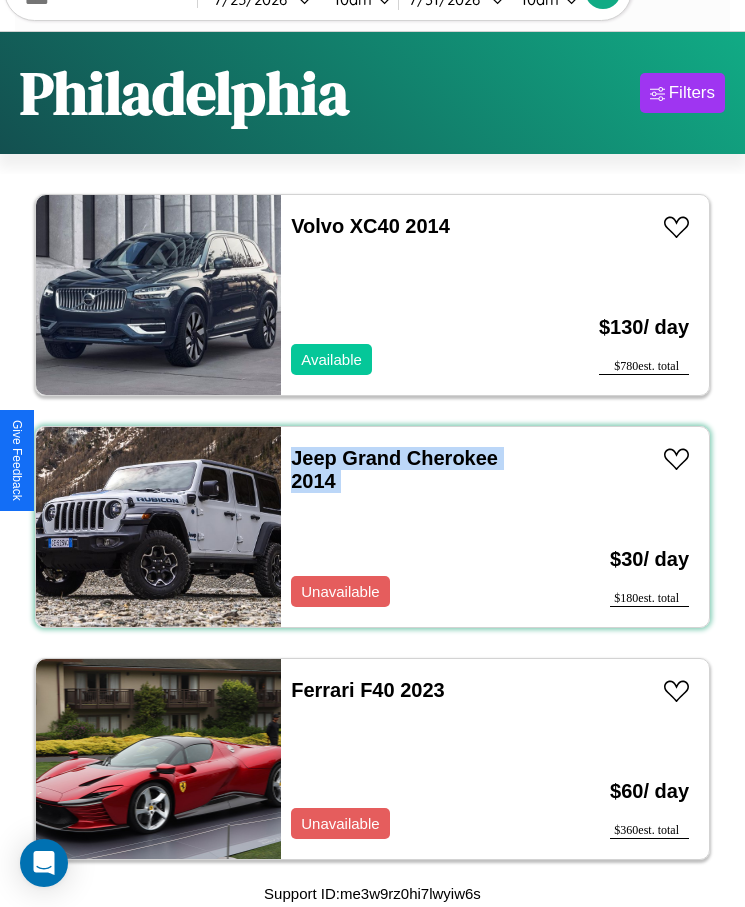 click on "Jeep   Grand Cherokee   2014 Unavailable" at bounding box center [413, 527] 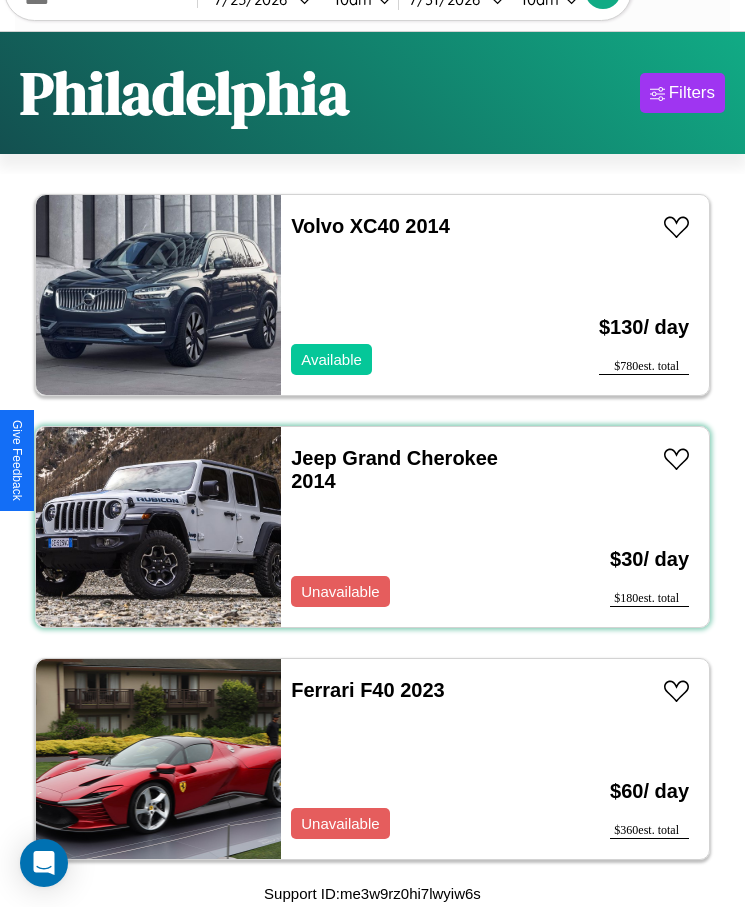 click on "Jeep   Grand Cherokee   2014 Unavailable" at bounding box center [413, 527] 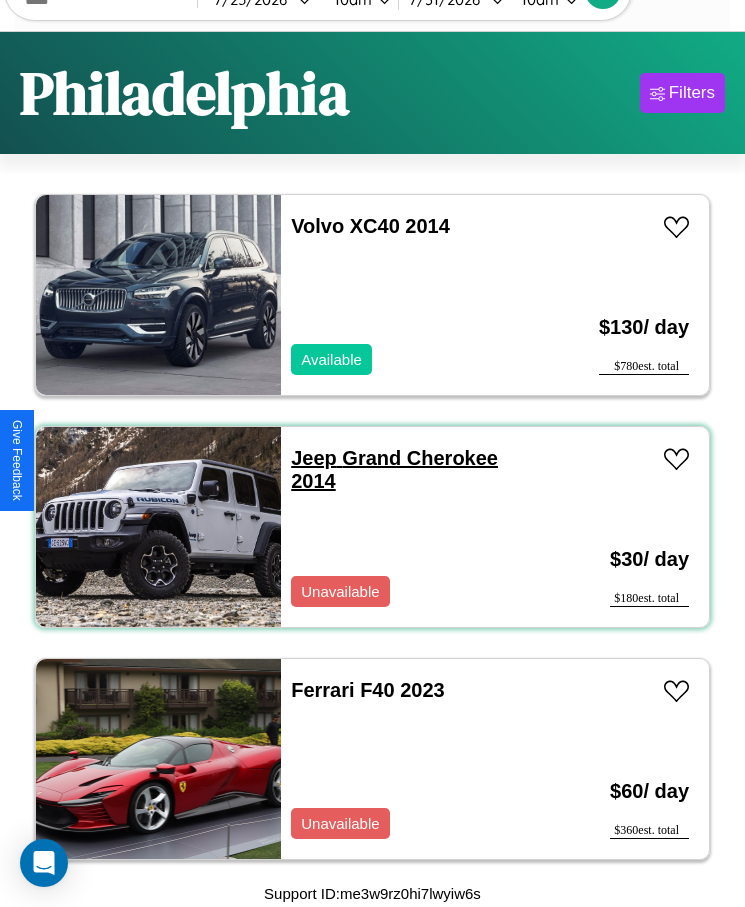 click on "Jeep   Grand Cherokee   2014" at bounding box center [394, 469] 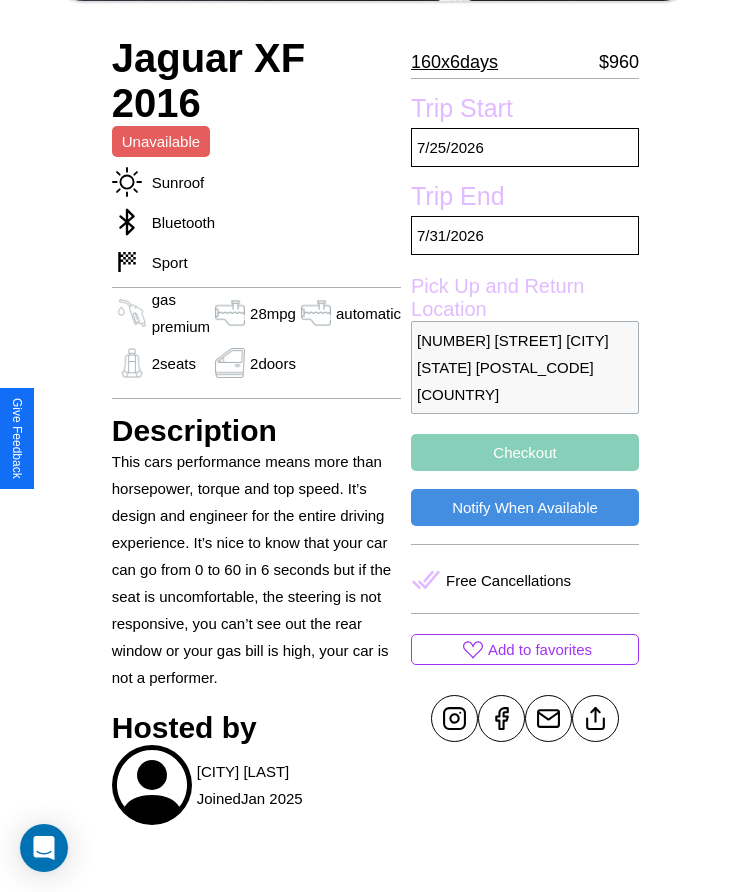 scroll, scrollTop: 567, scrollLeft: 0, axis: vertical 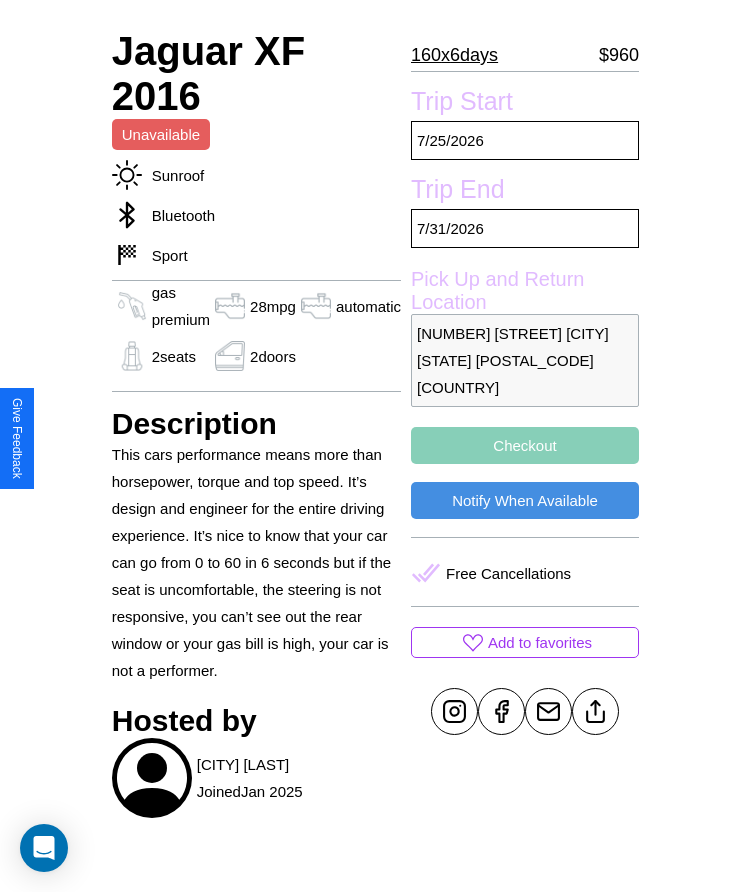 click on "Checkout" at bounding box center [525, 445] 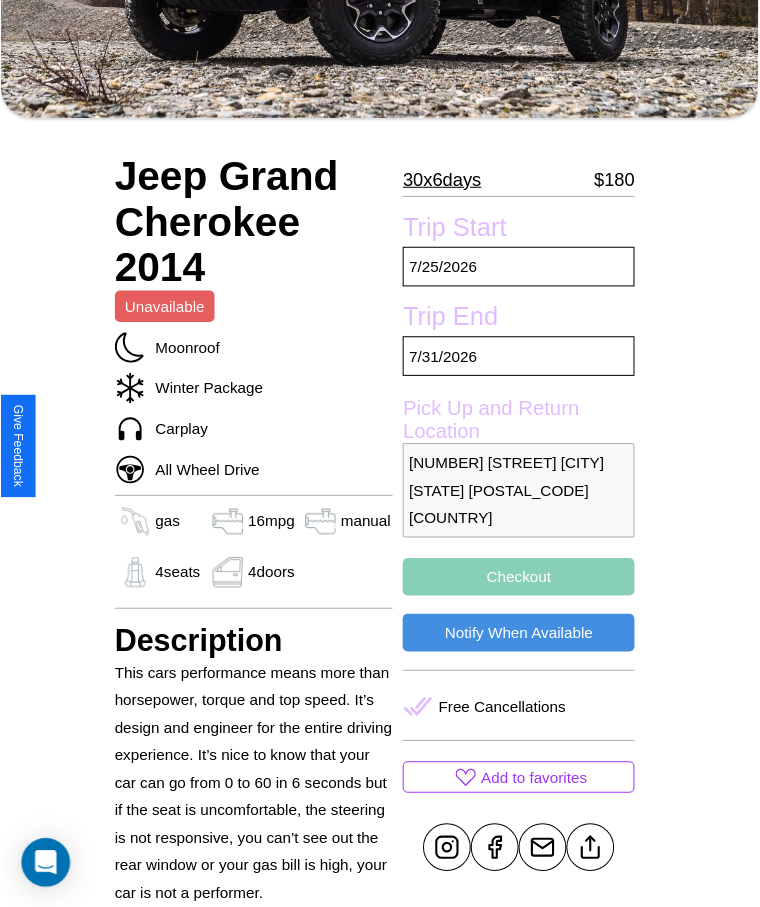 scroll, scrollTop: 656, scrollLeft: 0, axis: vertical 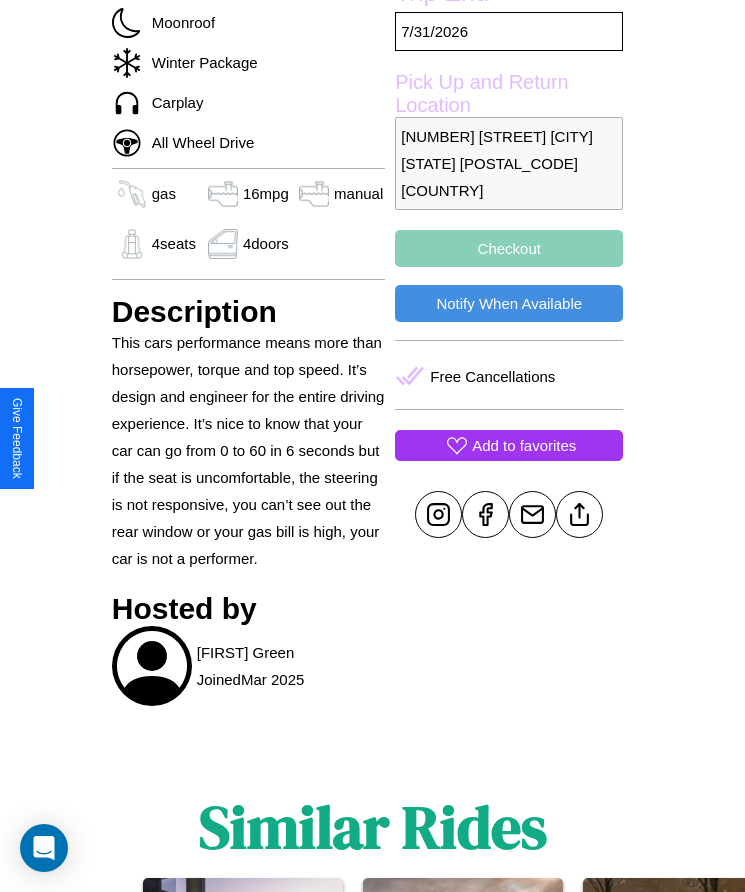 click on "Add to favorites" at bounding box center (524, 445) 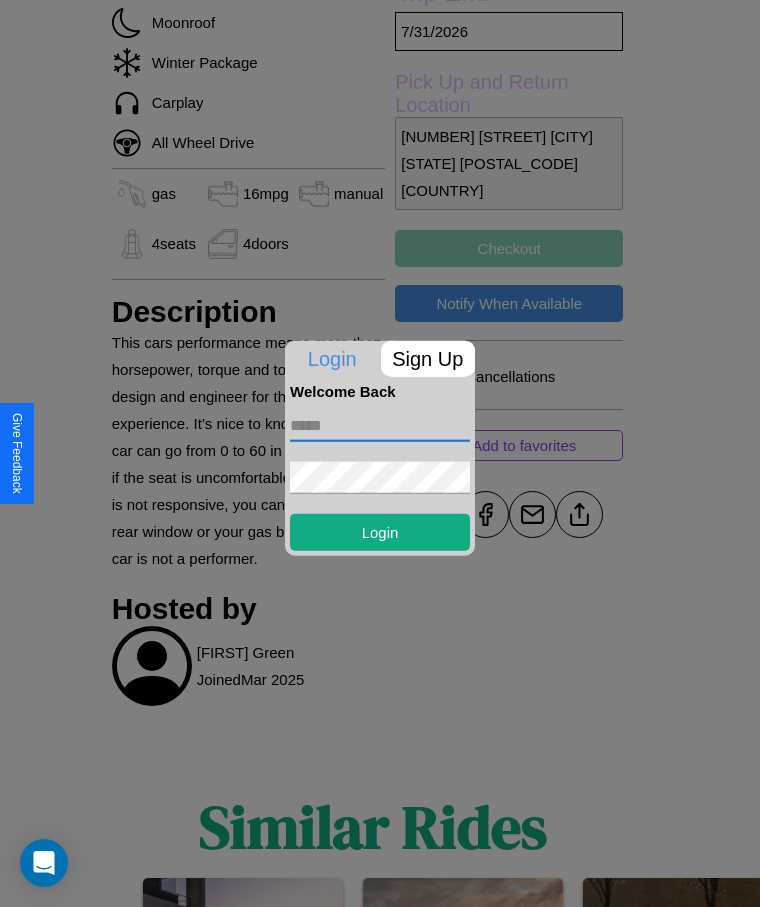 click at bounding box center (380, 425) 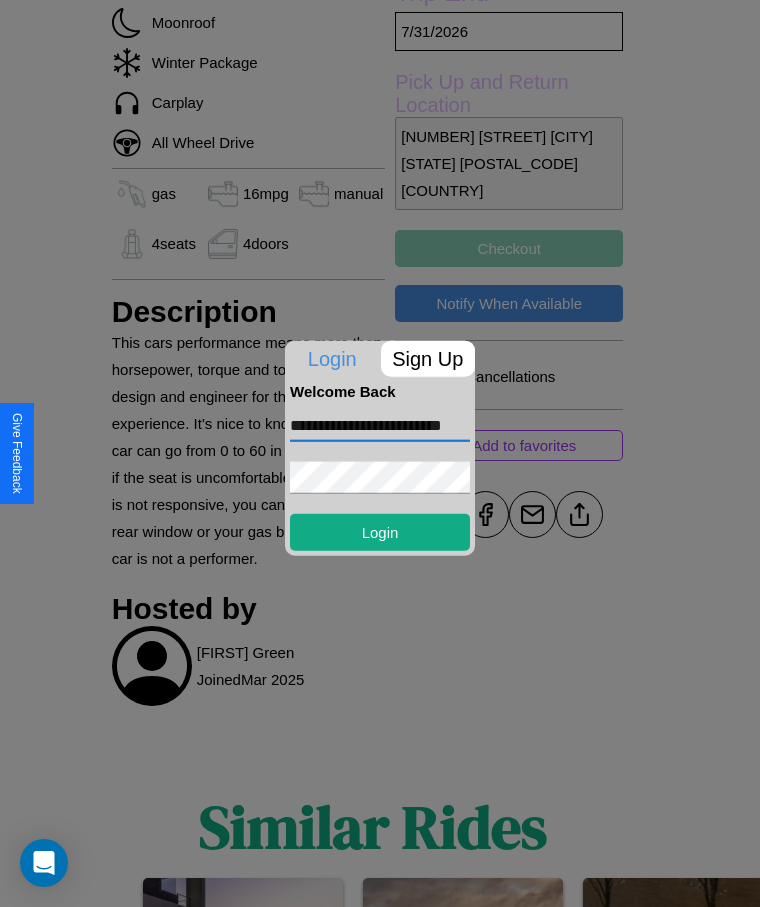 scroll, scrollTop: 0, scrollLeft: 39, axis: horizontal 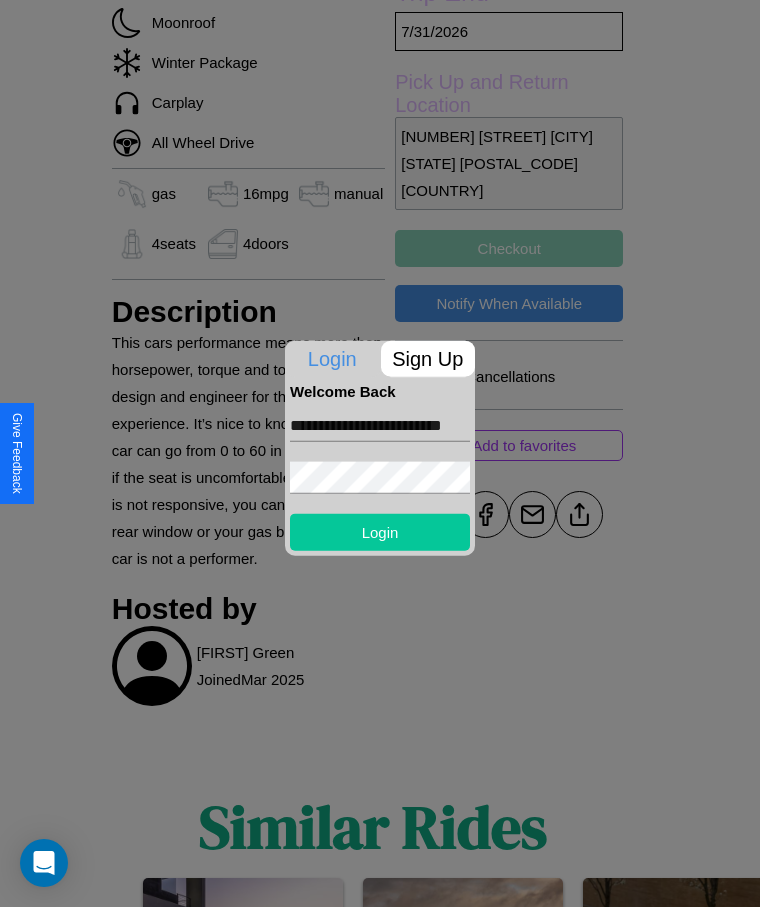 click on "Login" at bounding box center (380, 531) 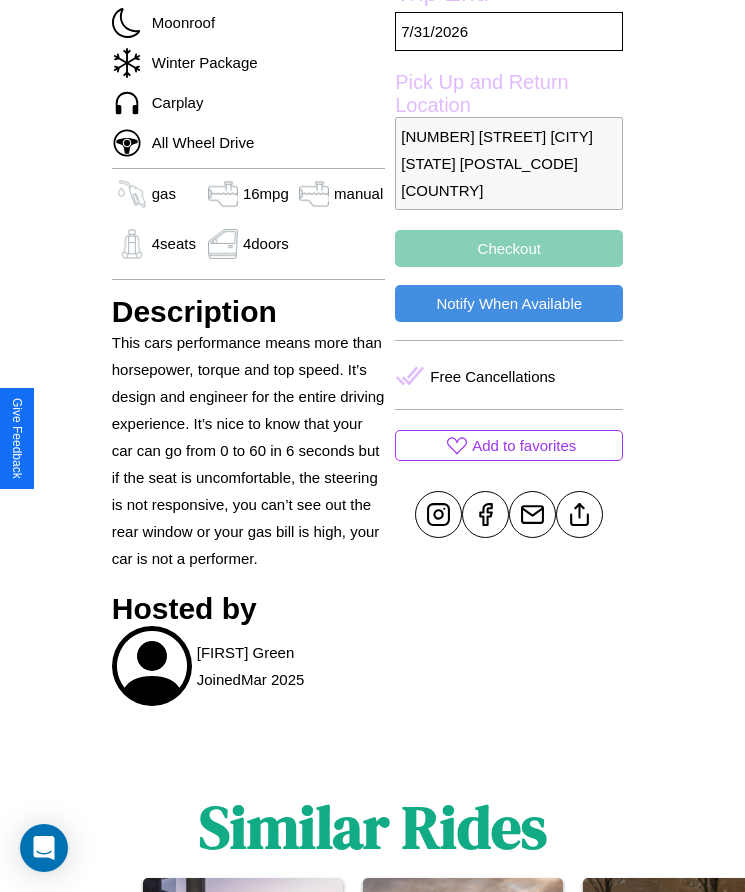 scroll, scrollTop: 656, scrollLeft: 0, axis: vertical 